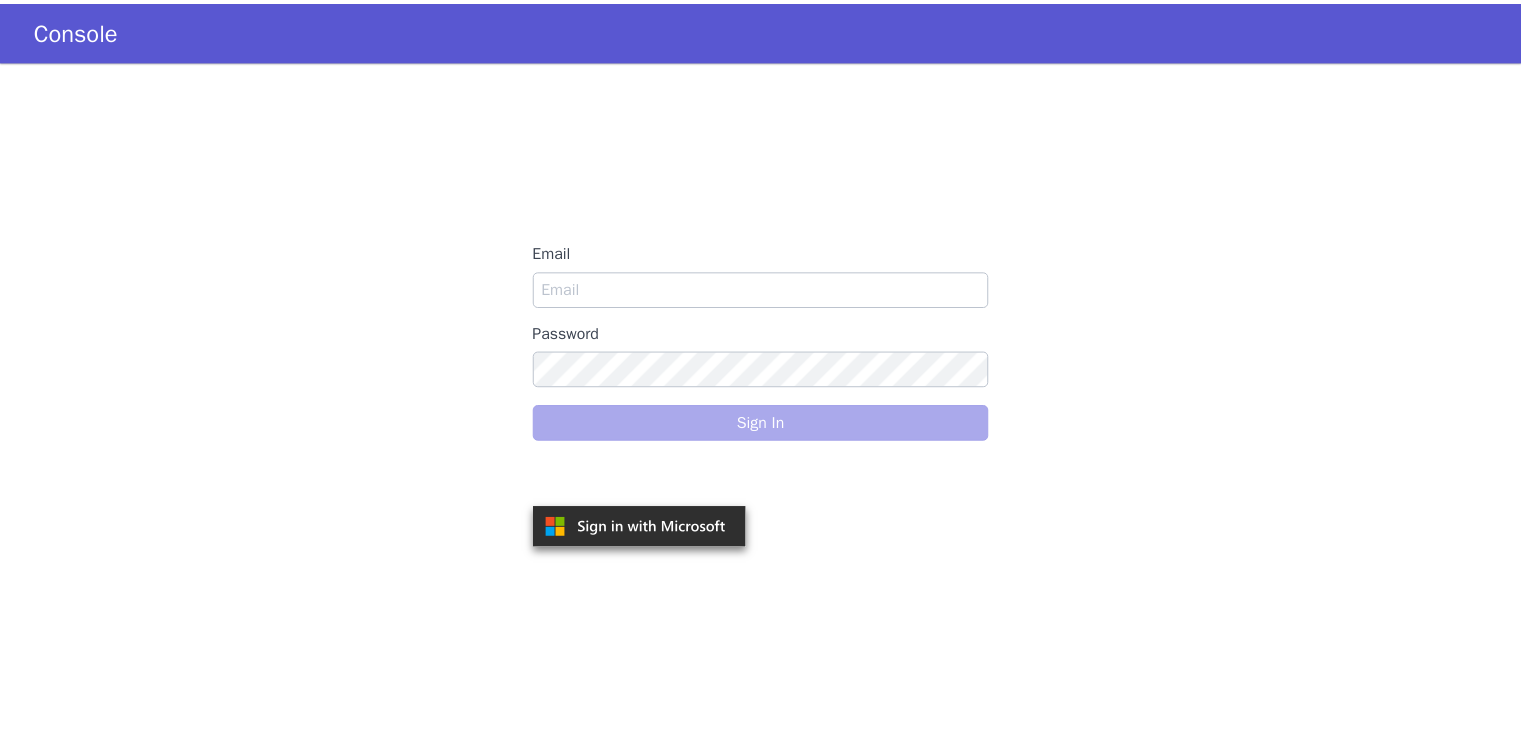 scroll, scrollTop: 0, scrollLeft: 0, axis: both 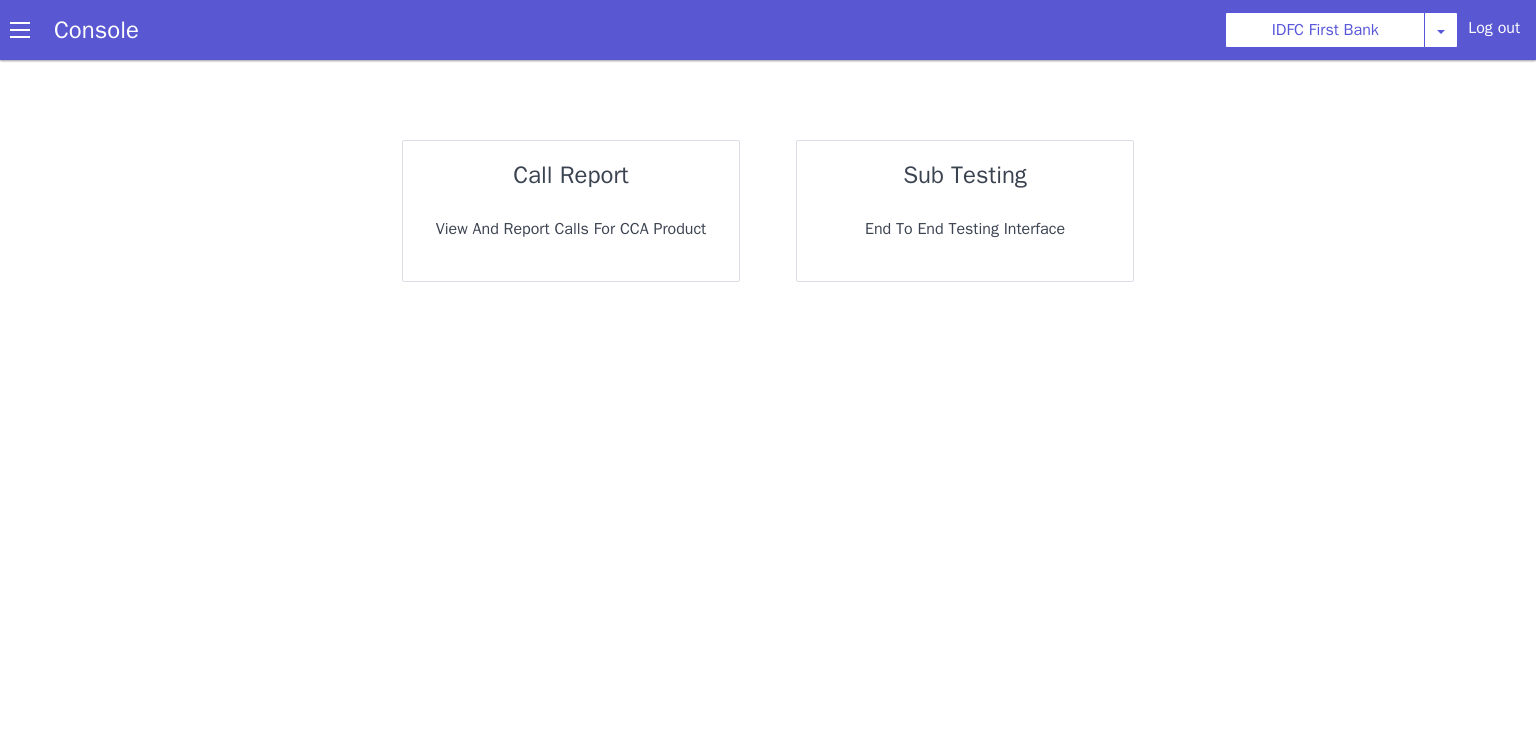 click on "View and report calls for CCA Product" at bounding box center (571, 229) 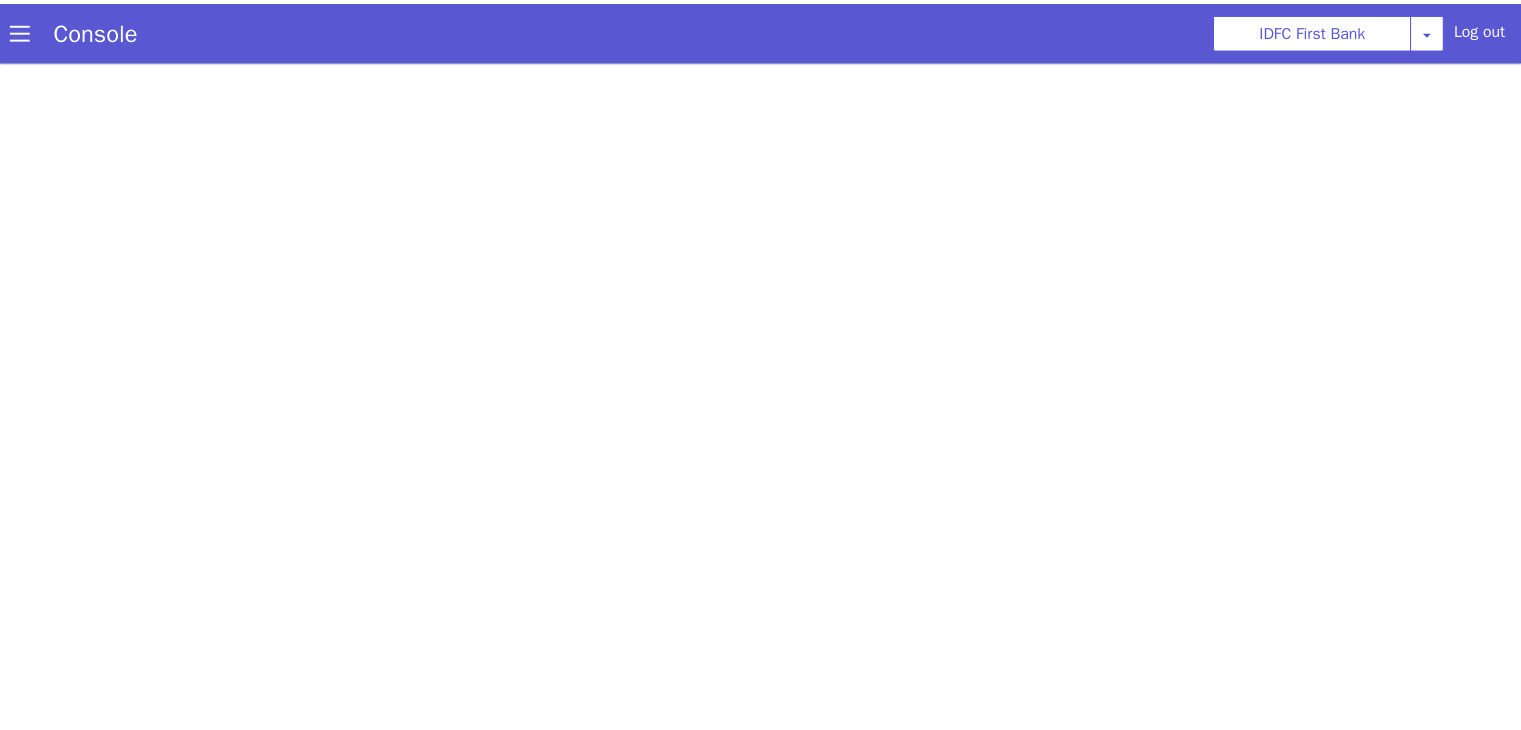 scroll, scrollTop: 0, scrollLeft: 0, axis: both 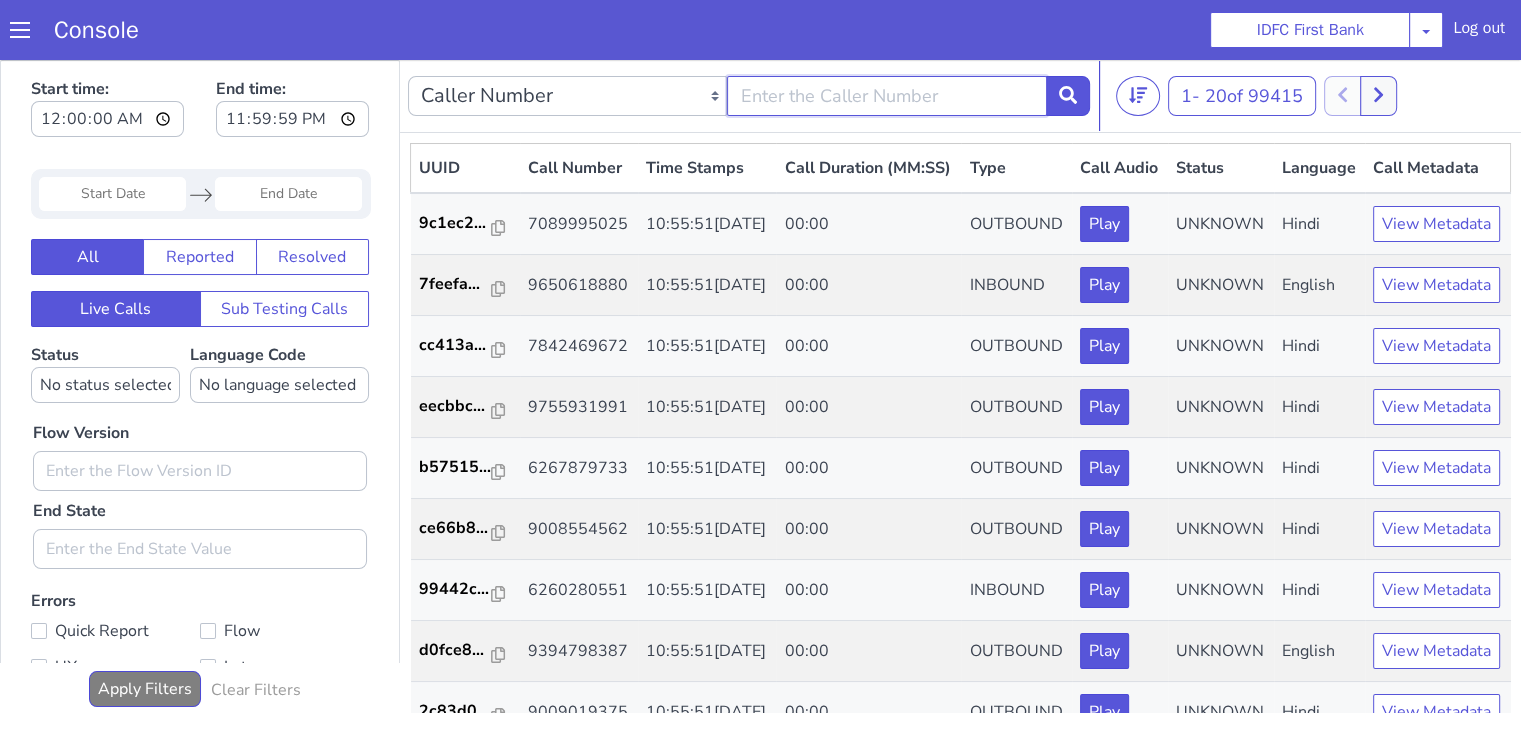 click at bounding box center [886, 96] 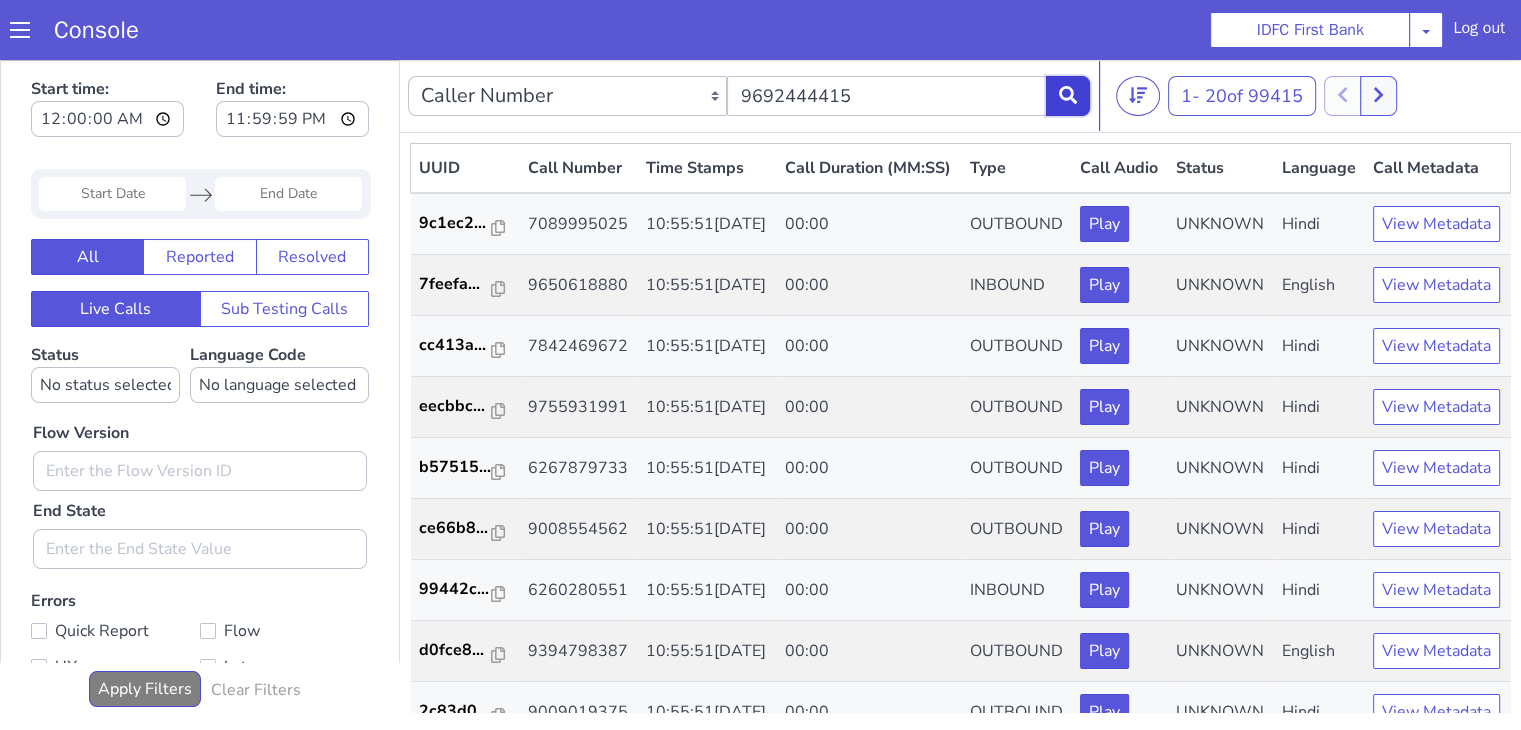 click 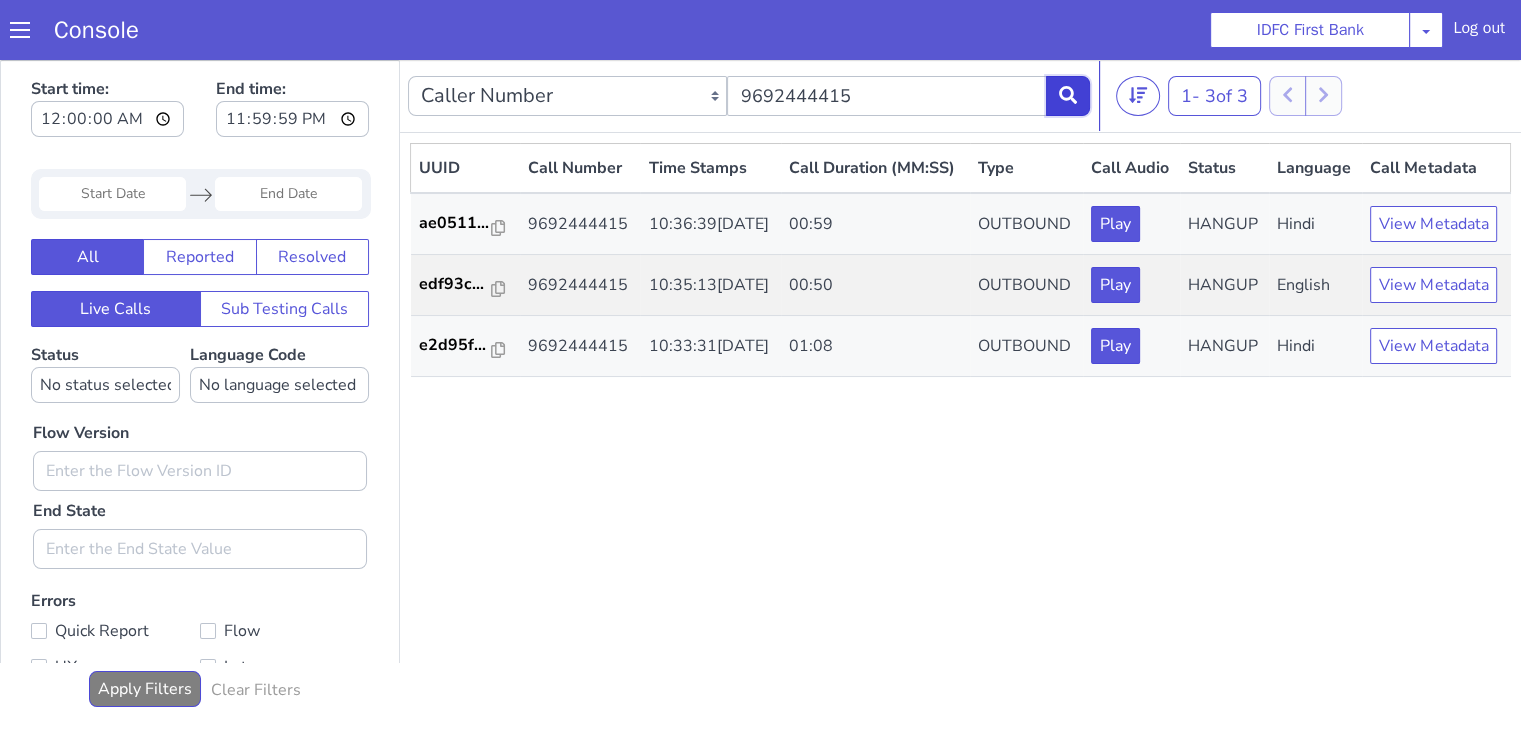 click 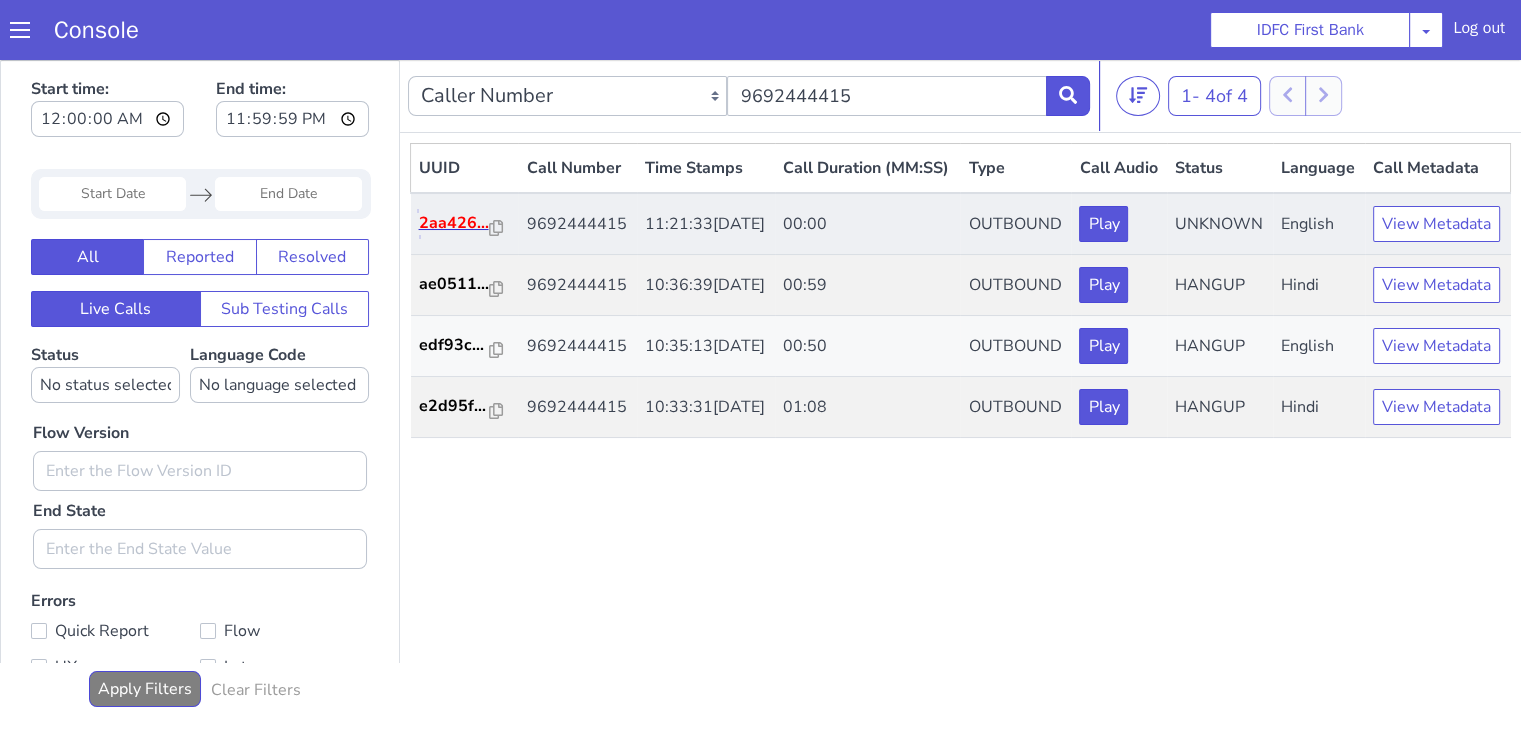 click on "2aa426..." at bounding box center [455, 223] 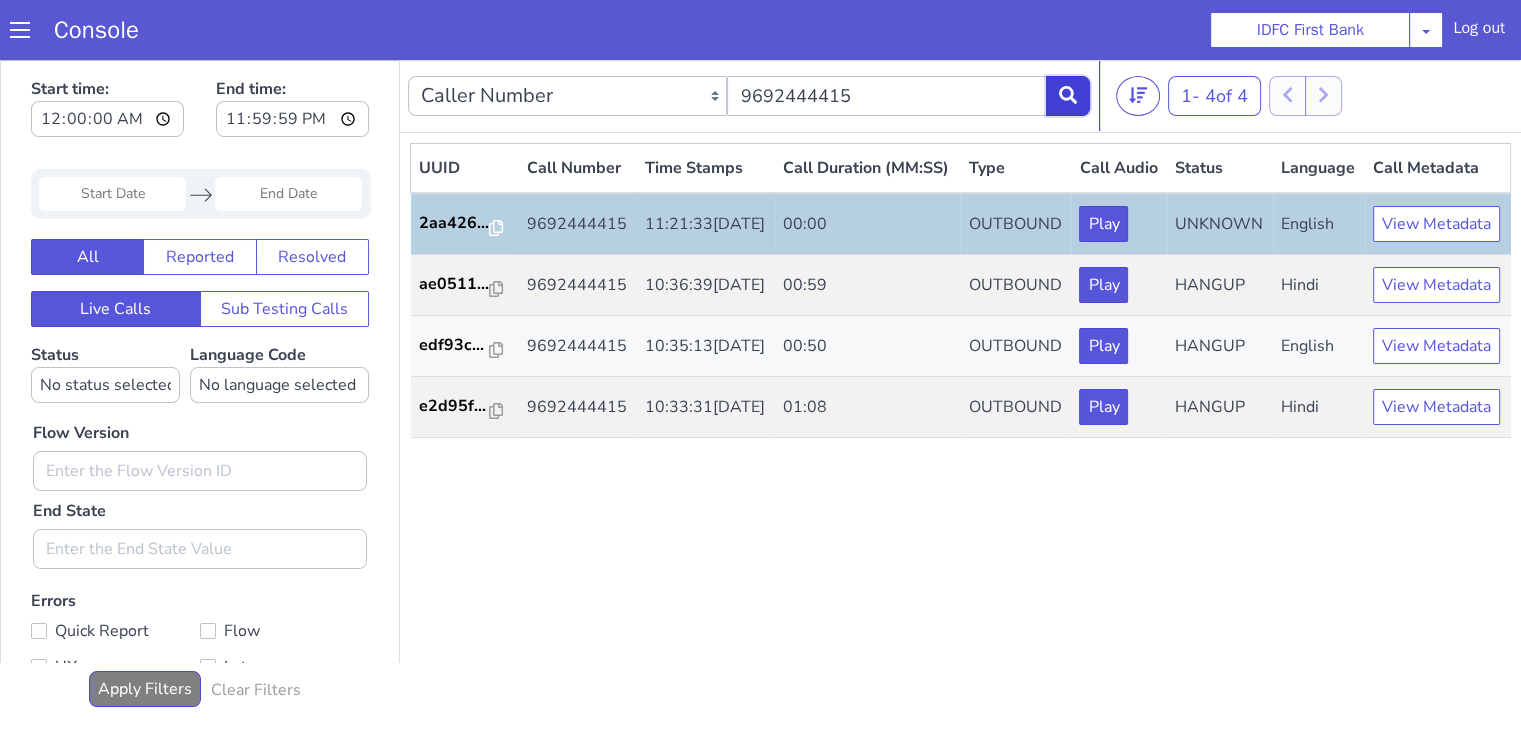 click 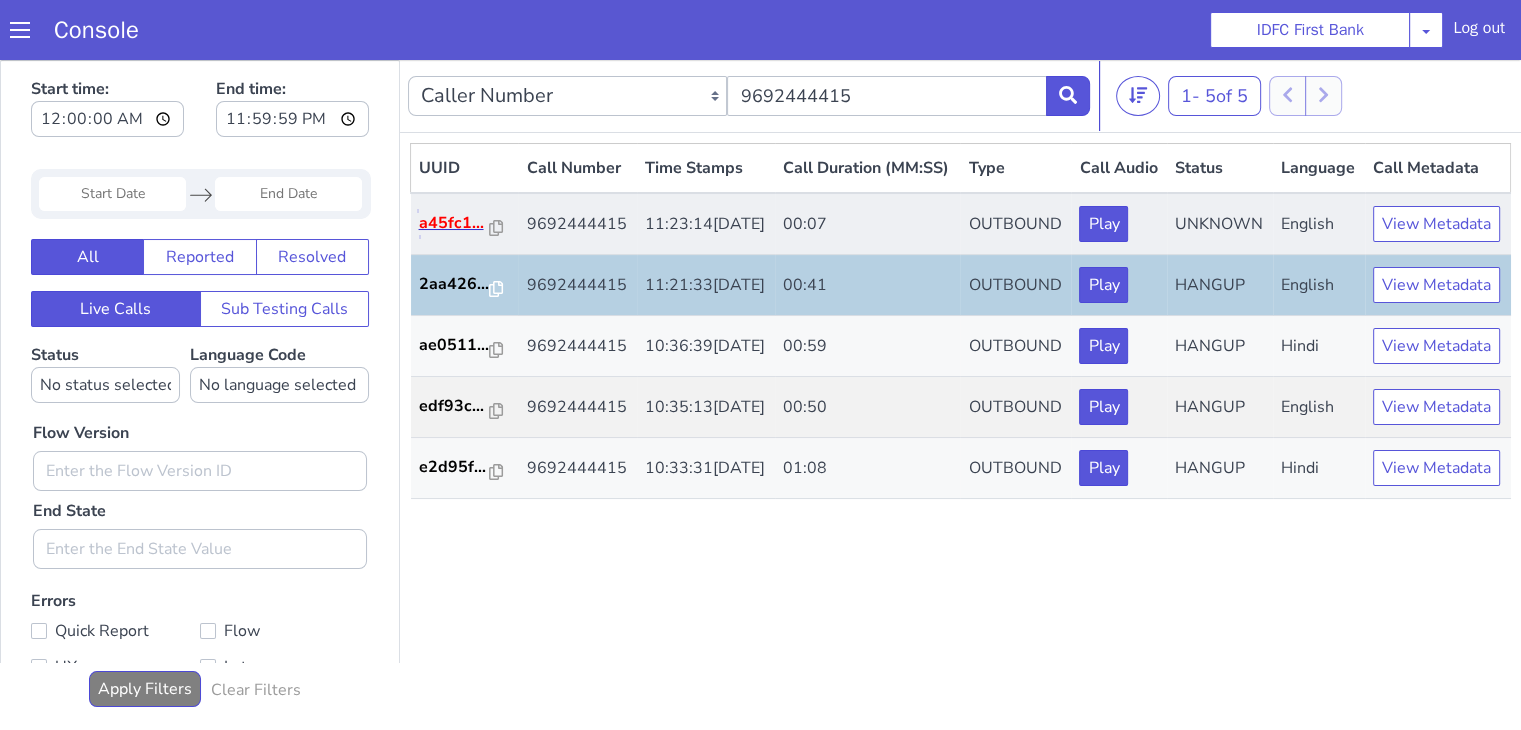 click on "a45fc1..." at bounding box center (455, 223) 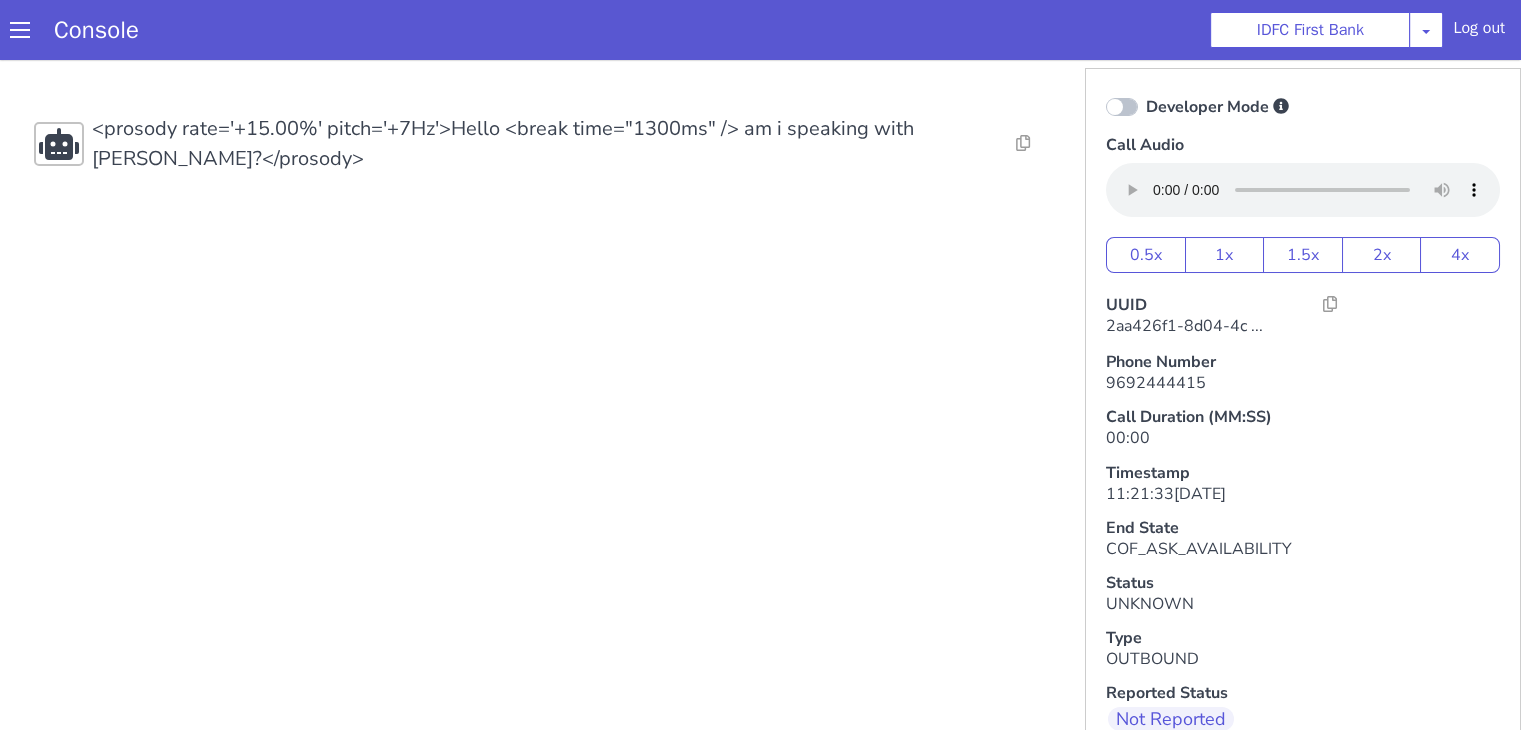 scroll, scrollTop: 0, scrollLeft: 0, axis: both 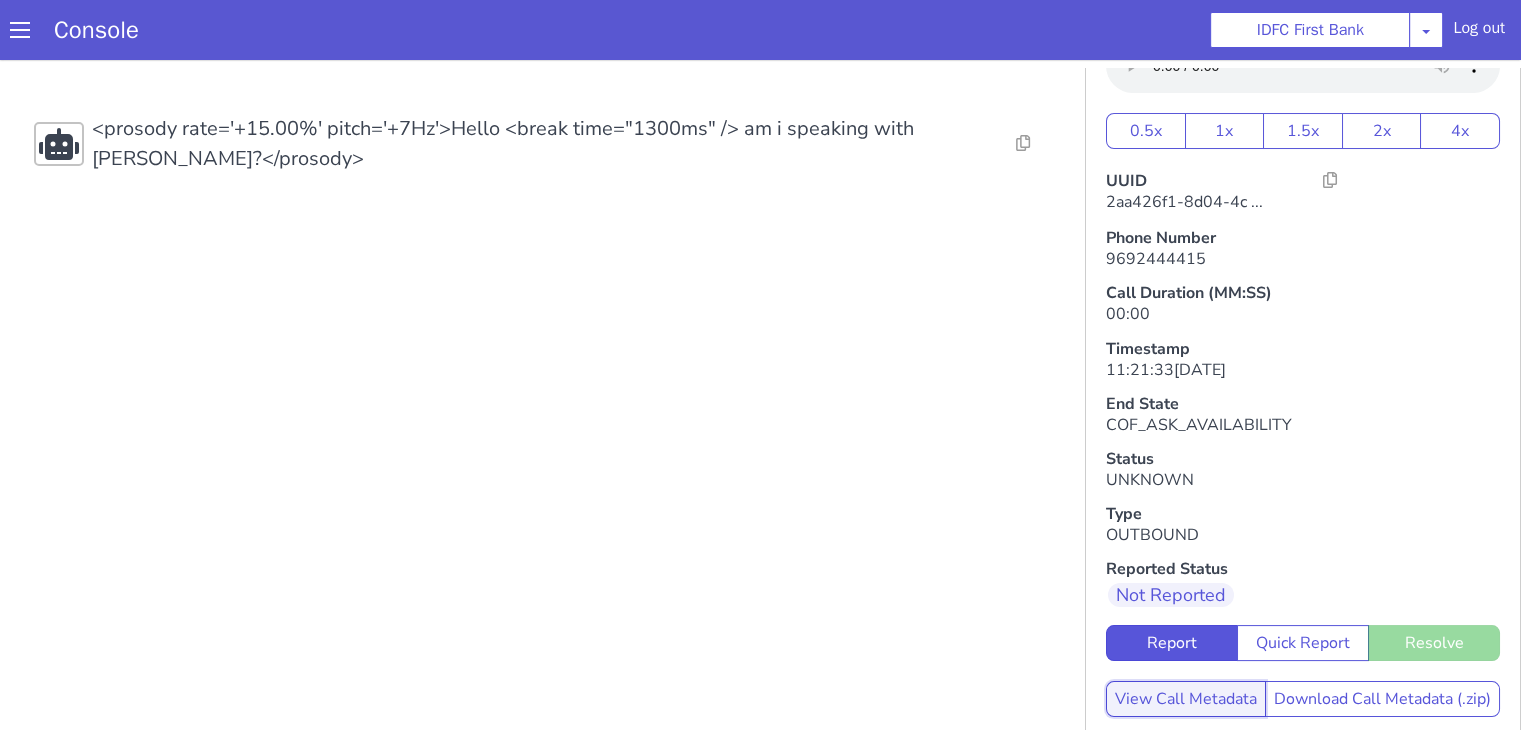 click on "View Call Metadata" at bounding box center [1186, 699] 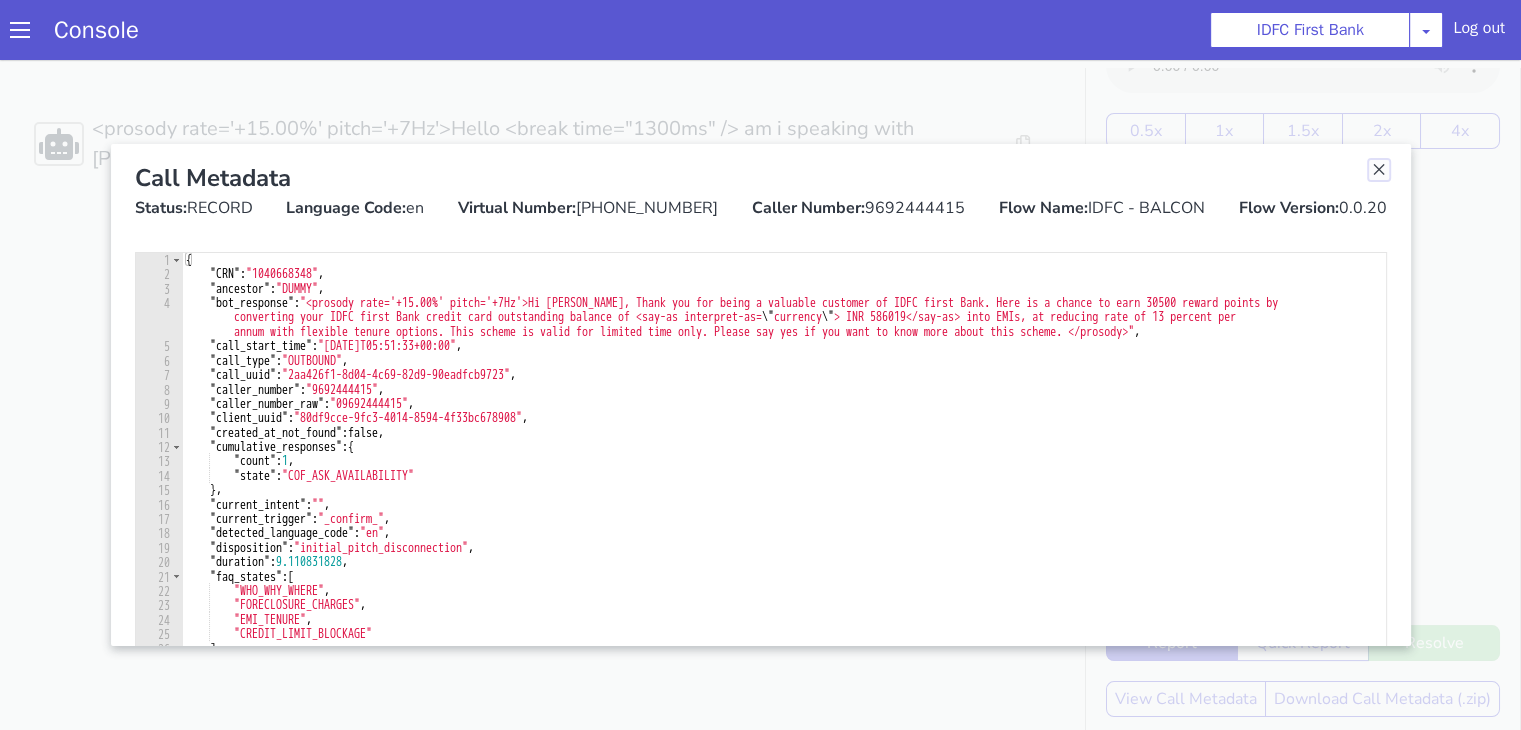 click at bounding box center [1379, 170] 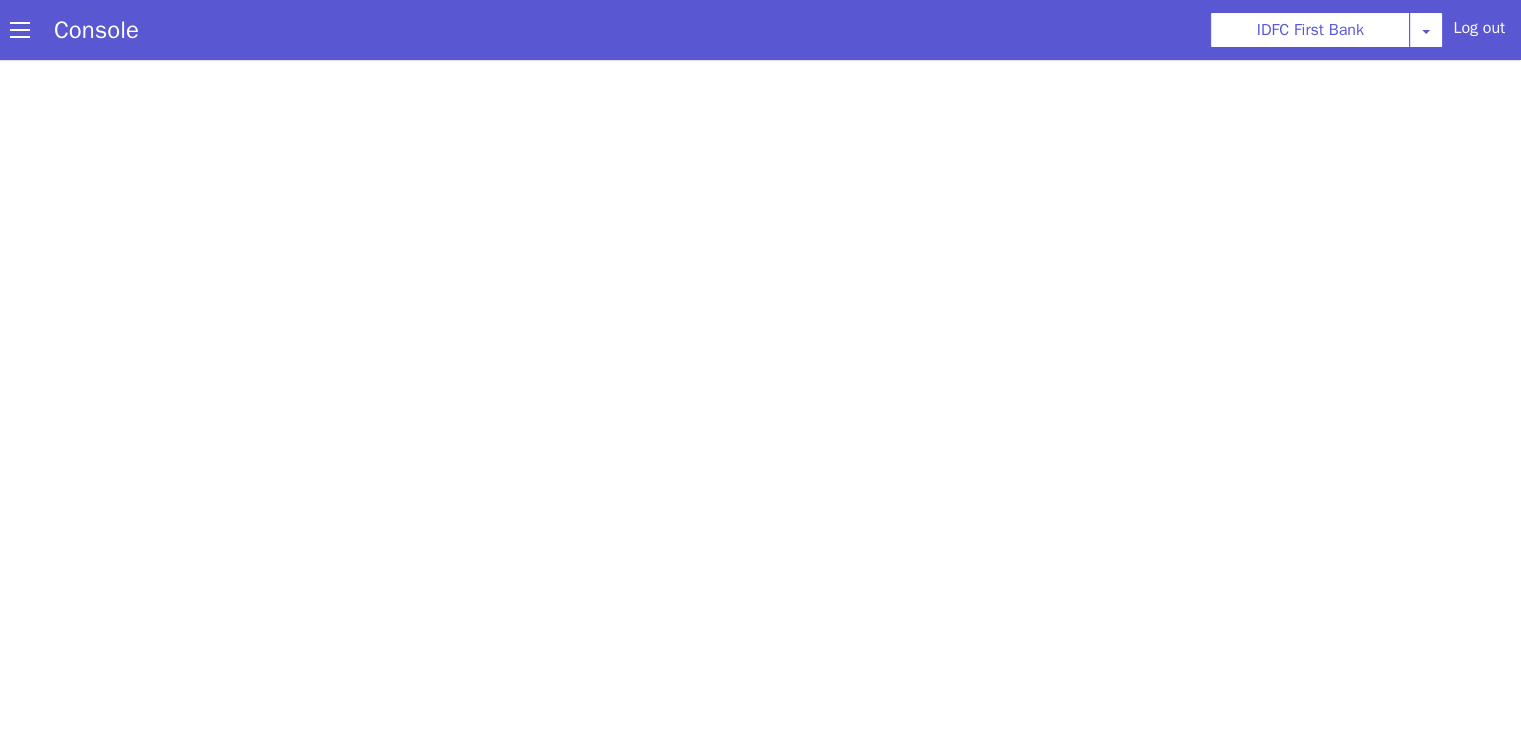scroll, scrollTop: 0, scrollLeft: 0, axis: both 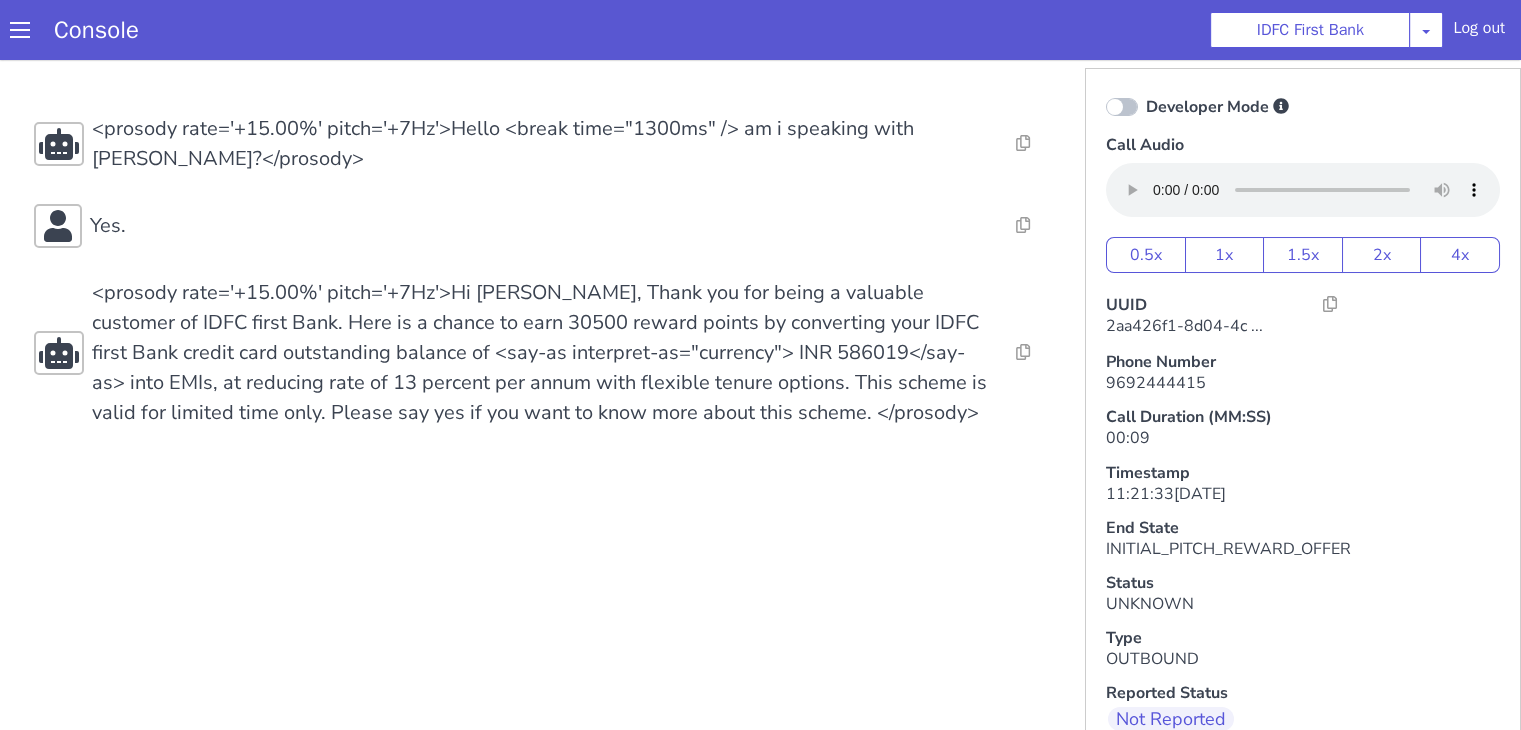 click on "Resolve  Intent Error  Entity Error  Transcription Error  Miscellaneous Submit Resolve  Intent Error  Entity Error  Transcription Error  Miscellaneous Submit <prosody rate='+15.00%' pitch='+7Hz'>Hello <break time="1300ms" /> am i speaking with [PERSON_NAME]?</prosody> Resolve  Intent Error  Entity Error  Transcription Error  Miscellaneous Submit Yes. Resolve  Intent Error  Entity Error  Transcription Error  Miscellaneous Submit <prosody rate='+15.00%' pitch='+7Hz'>Hi [PERSON_NAME], Thank you for being a valuable customer of IDFC first Bank. Here is a chance to earn 30500 reward points by converting your IDFC first Bank credit card outstanding balance of <say-as interpret-as="currency"> INR 586019</say-as> into EMIs, at reducing rate of 13 percent per annum with flexible tenure options. This scheme is valid for limited time only. Please say yes if you want to know more about this scheme. </prosody> Resolve  Intent Error  Entity Error  Transcription Error  Miscellaneous Submit" at bounding box center [544, 377] 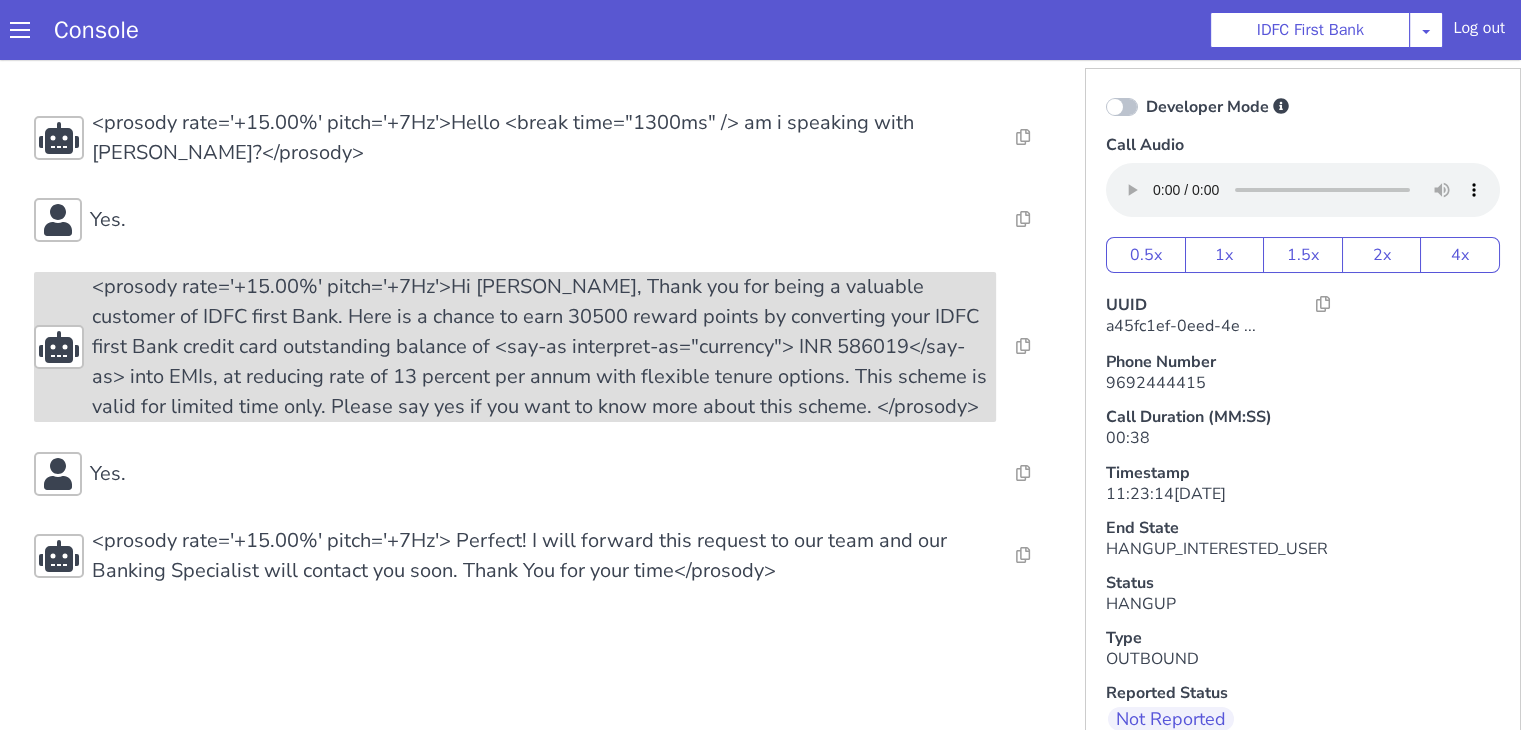 scroll, scrollTop: 8, scrollLeft: 0, axis: vertical 